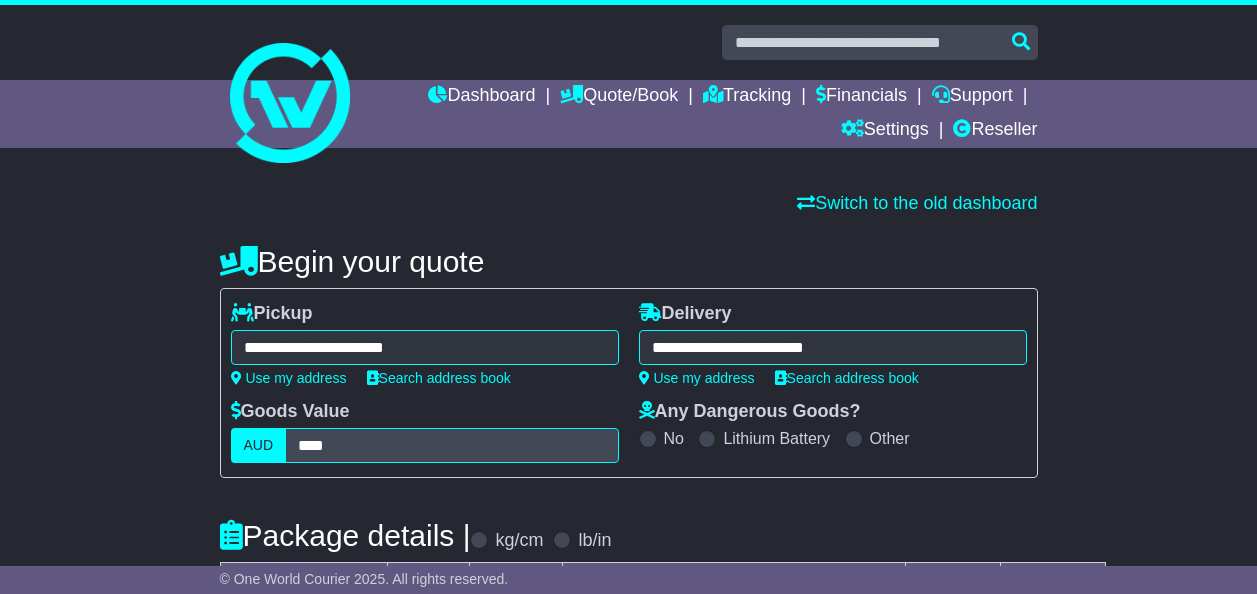 select on "*****" 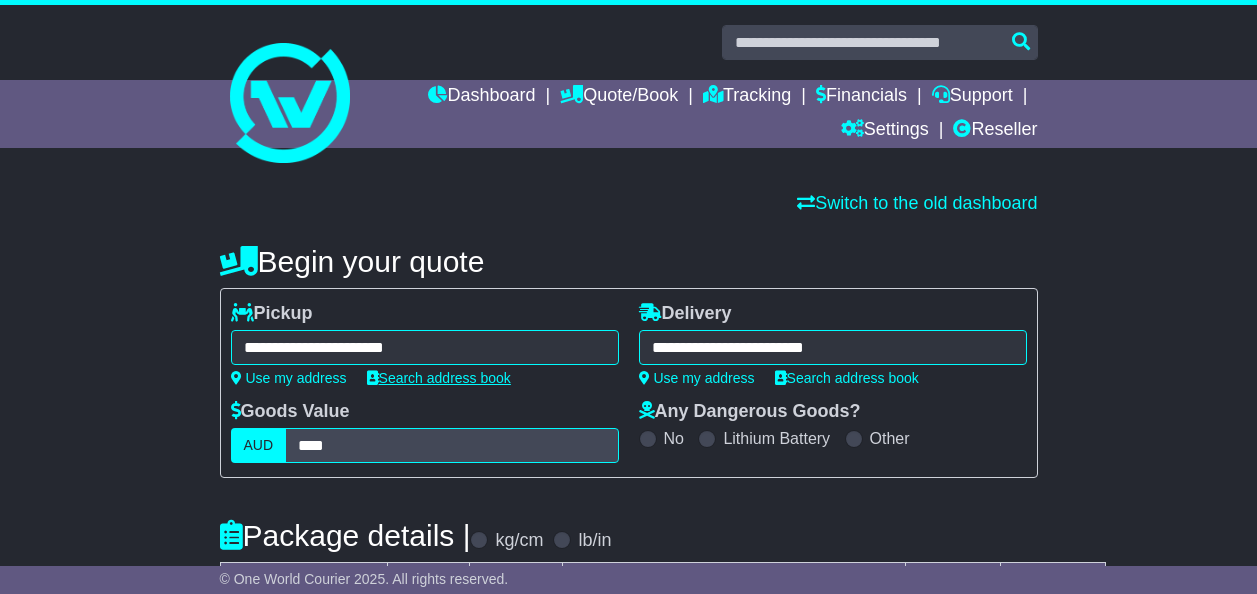 scroll, scrollTop: 100, scrollLeft: 0, axis: vertical 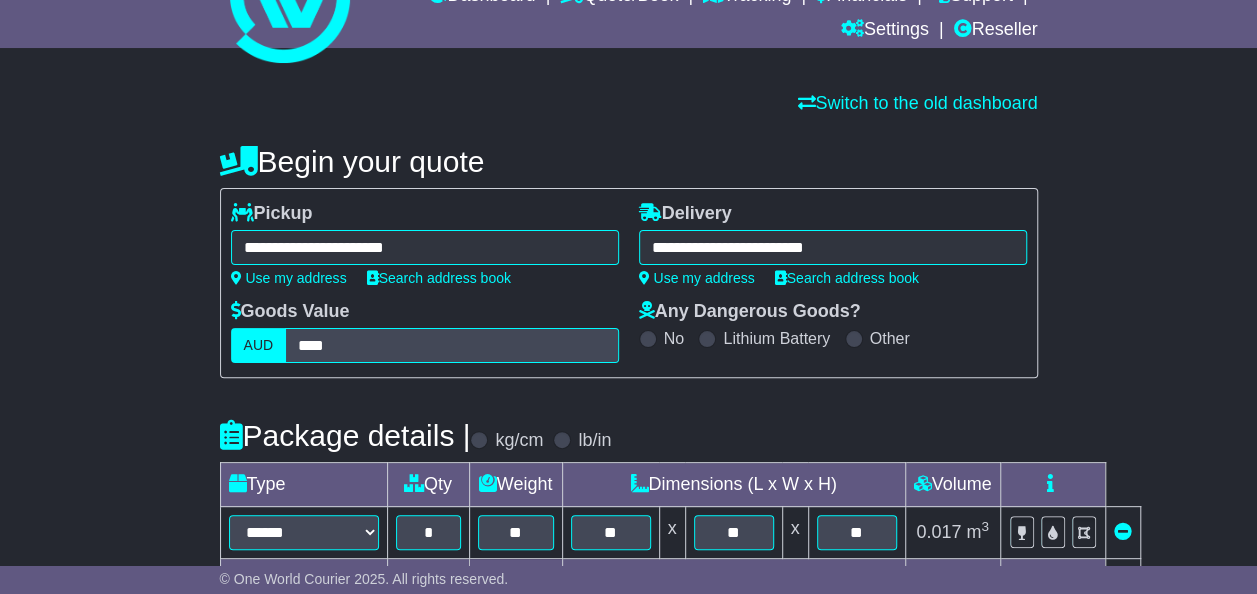 click on "**********" at bounding box center [425, 247] 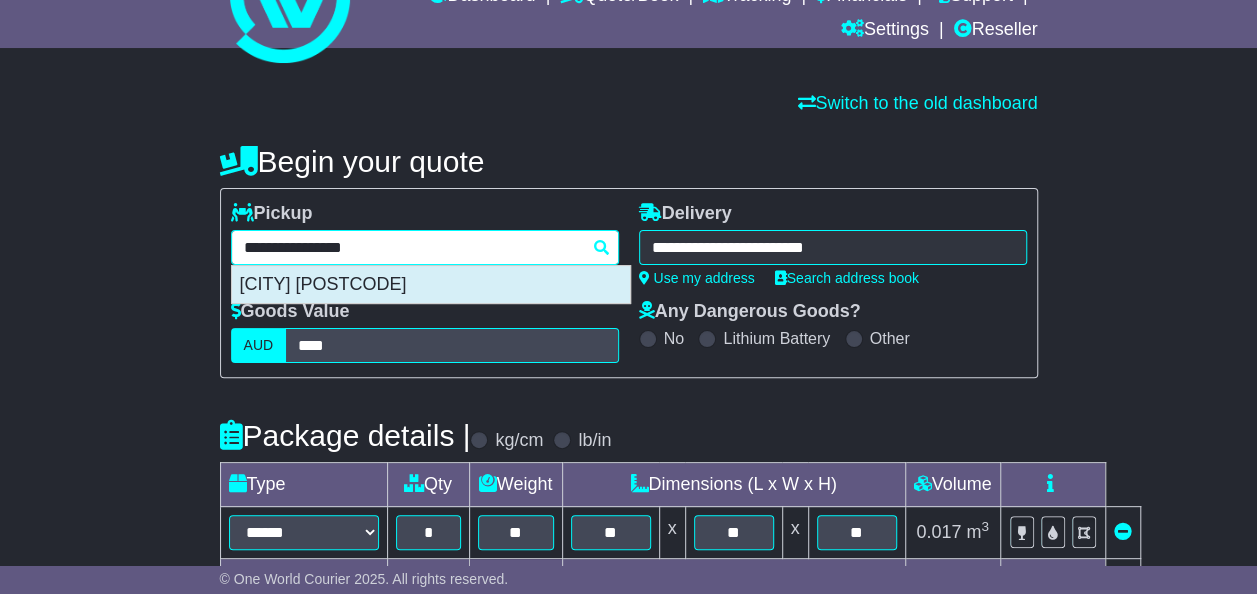 click on "[CITY] [POSTCODE]" at bounding box center [431, 285] 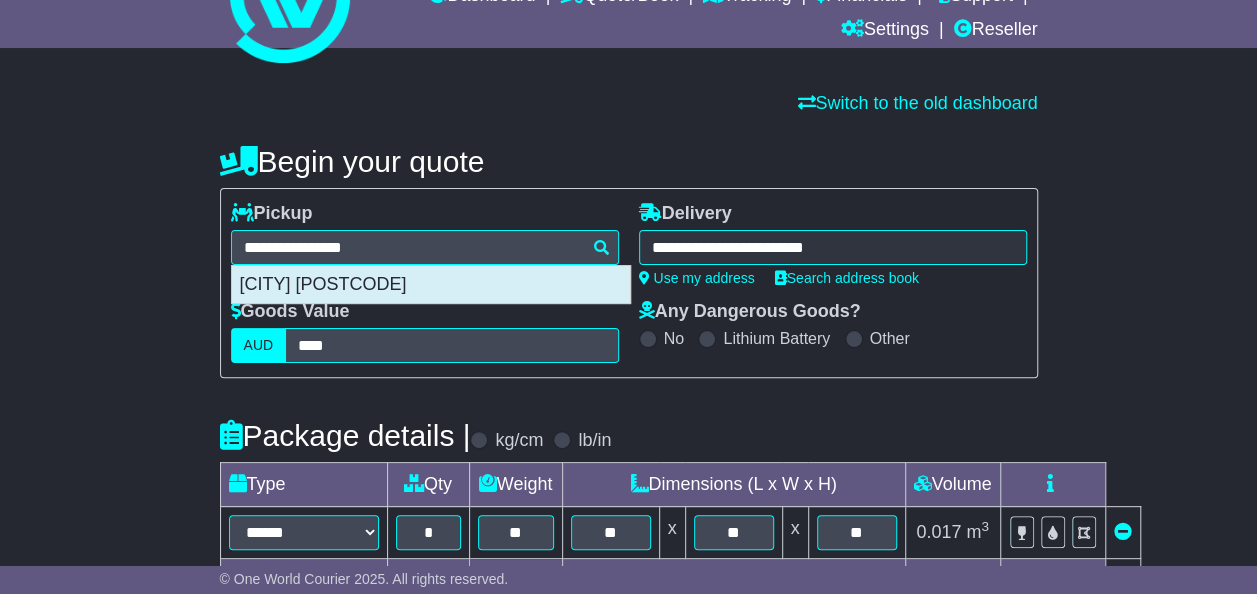 type on "**********" 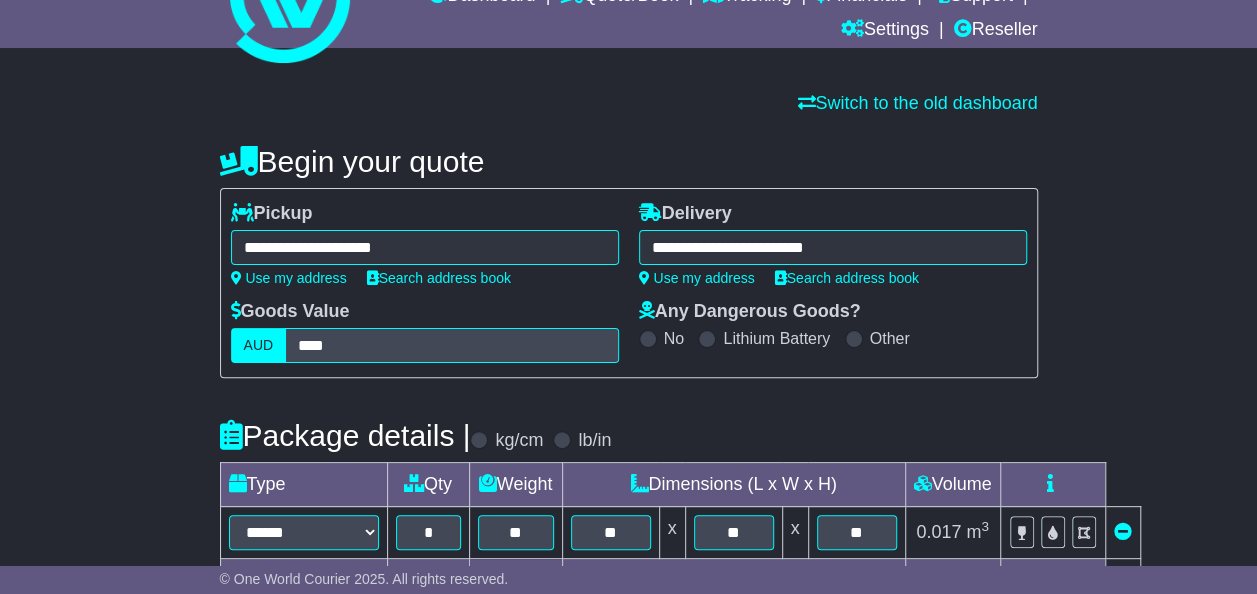 click on "**********" at bounding box center (425, 247) 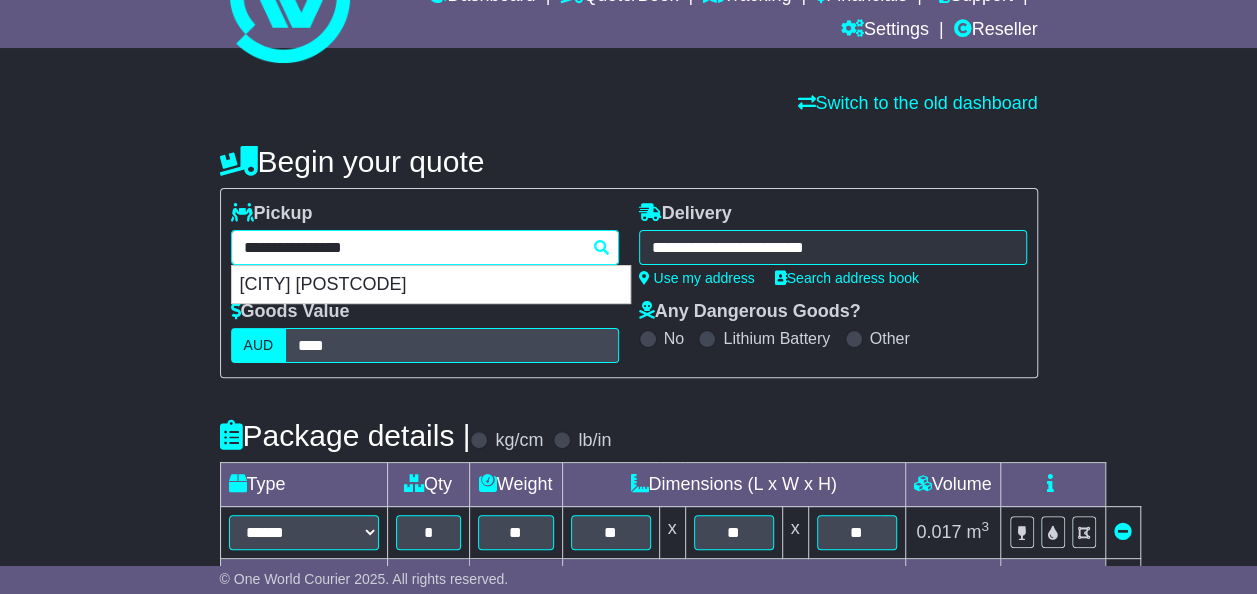 click on "**********" at bounding box center [425, 247] 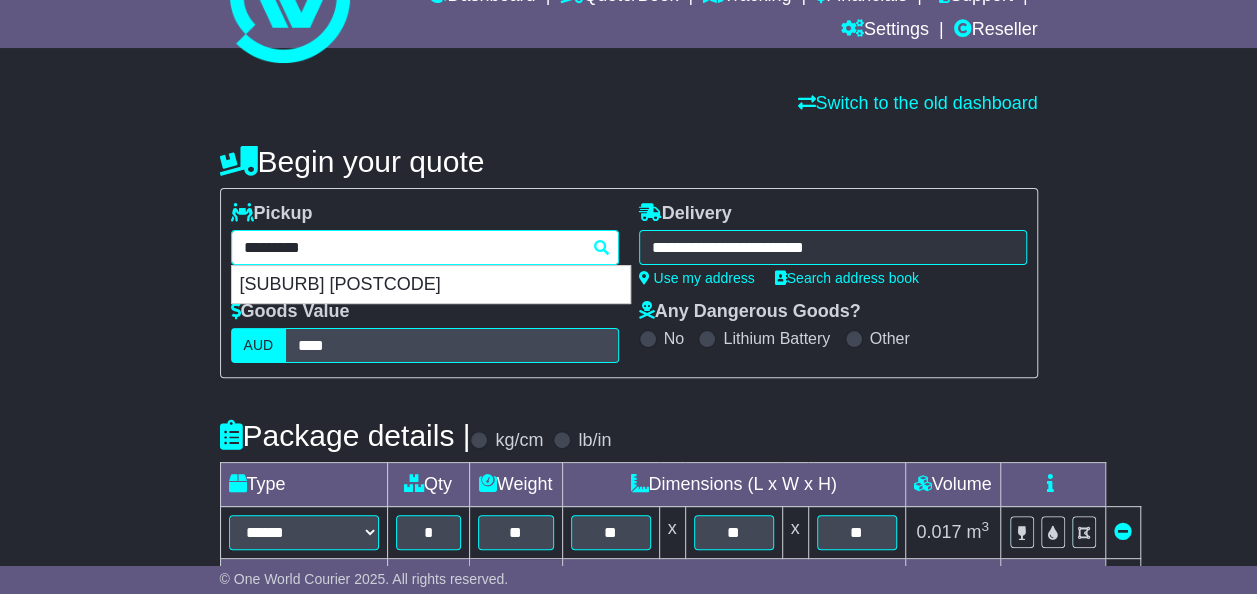type on "********" 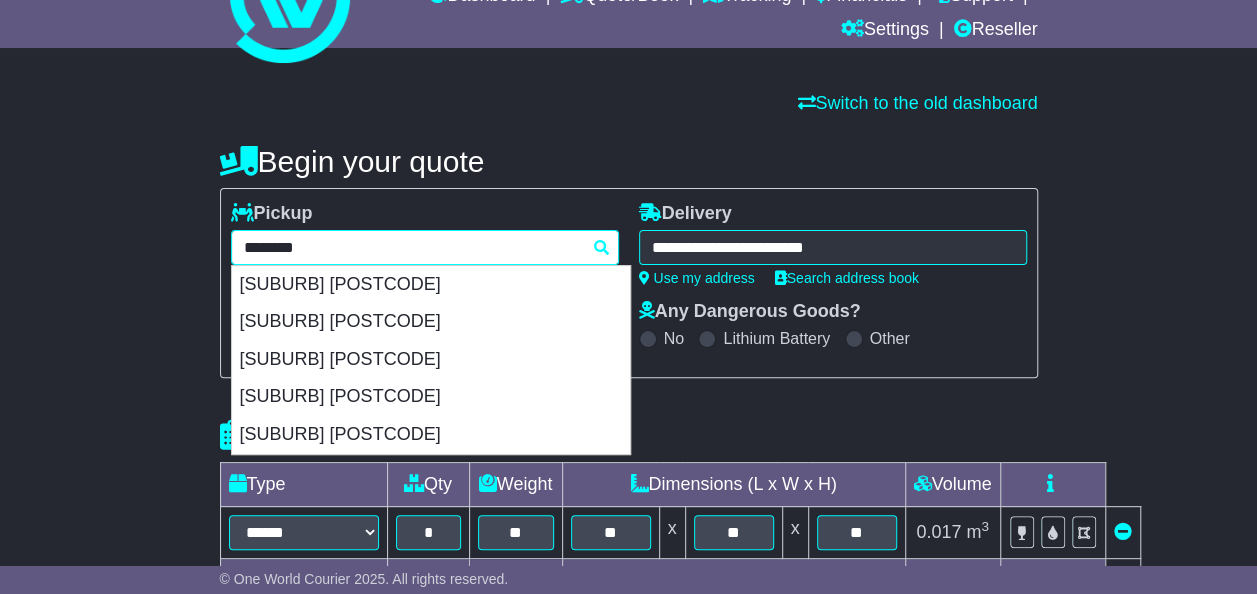 click on "**********" at bounding box center [425, 247] 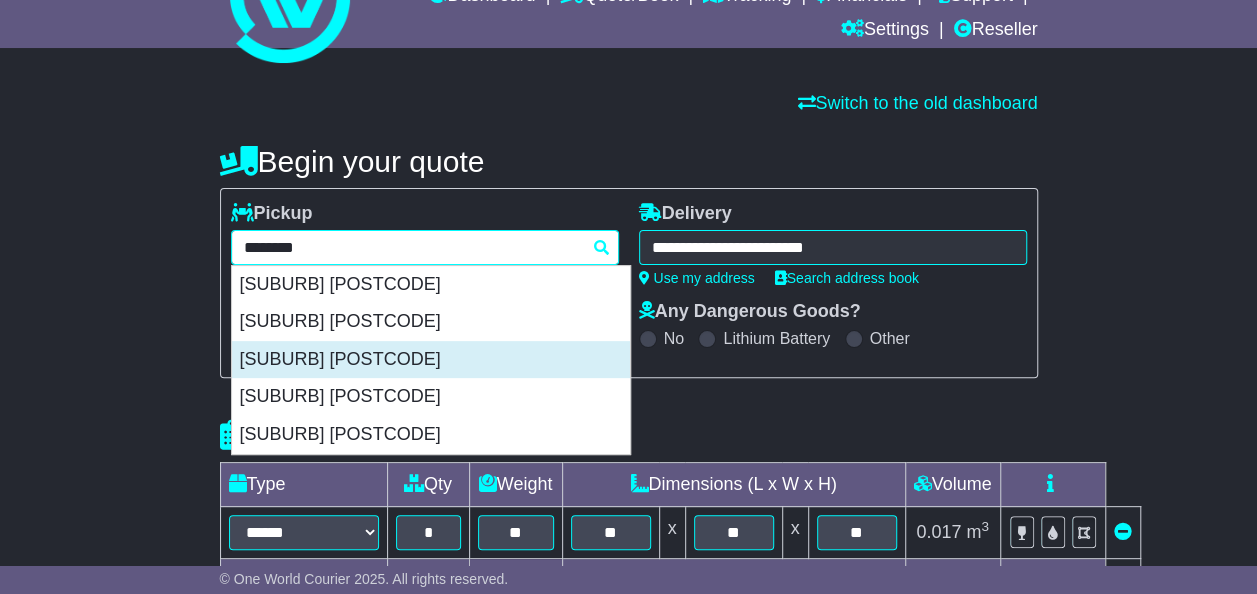 click on "[SUBURB] [POSTCODE]" at bounding box center (431, 360) 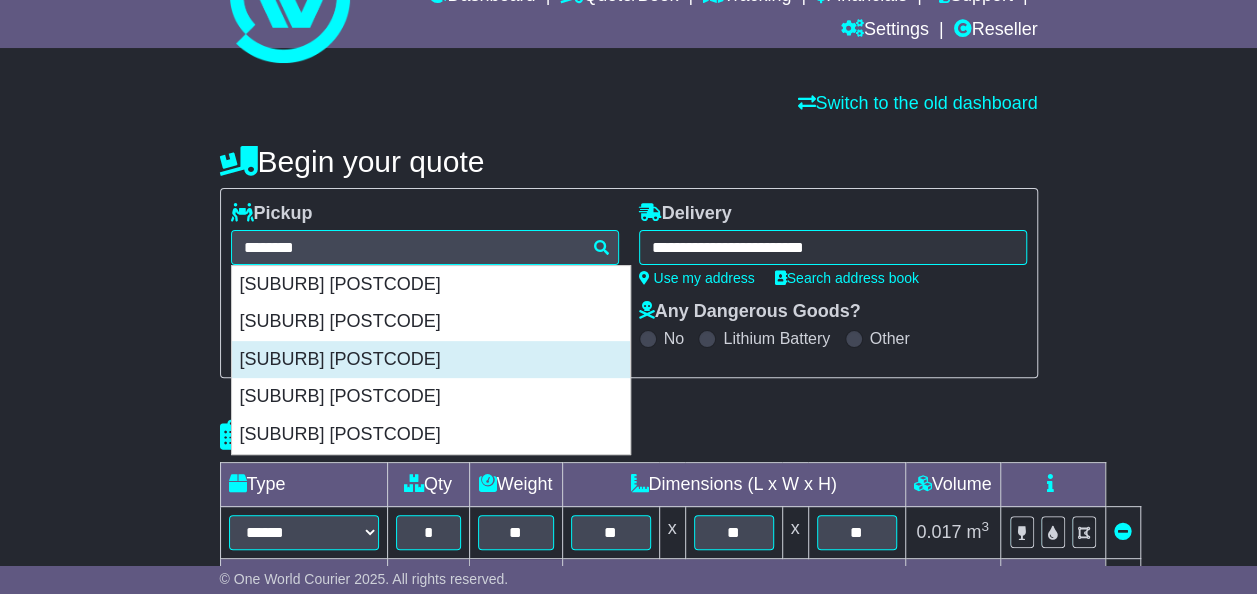 type on "**********" 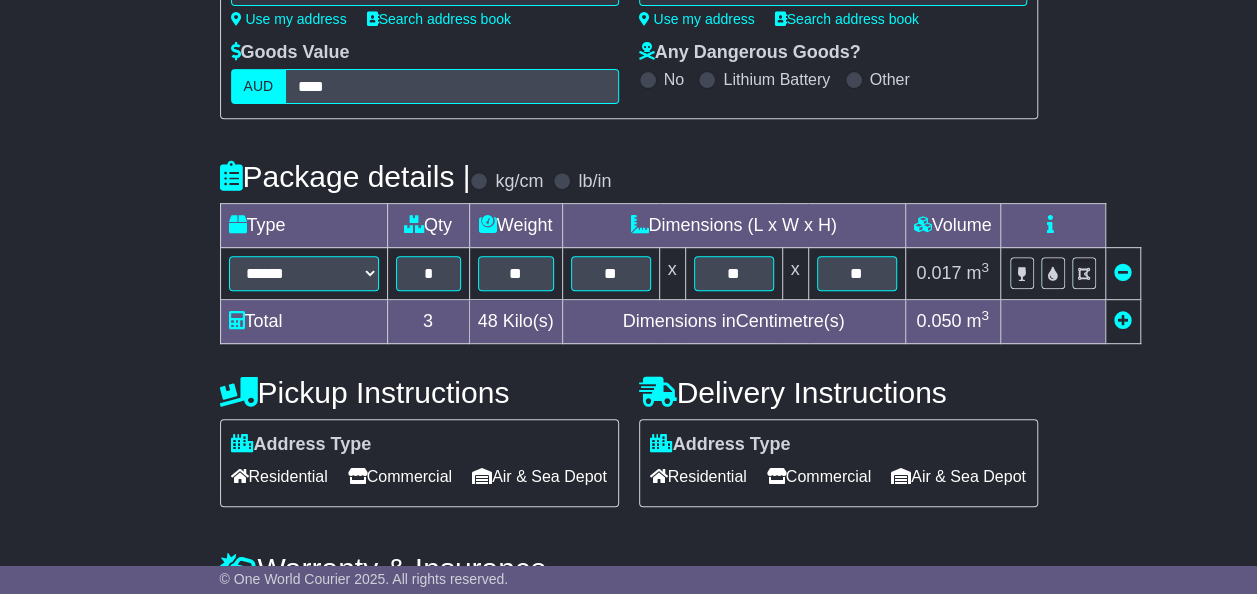 scroll, scrollTop: 400, scrollLeft: 0, axis: vertical 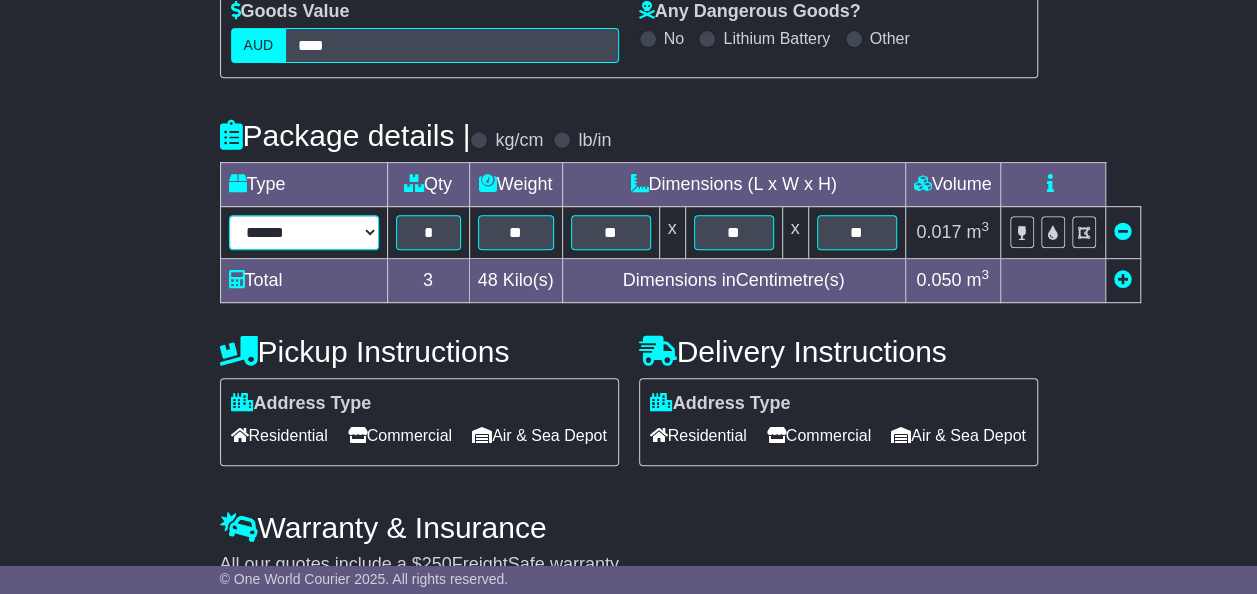 click on "****** ****** *** ******** ***** **** **** ****** *** *******" at bounding box center [304, 232] 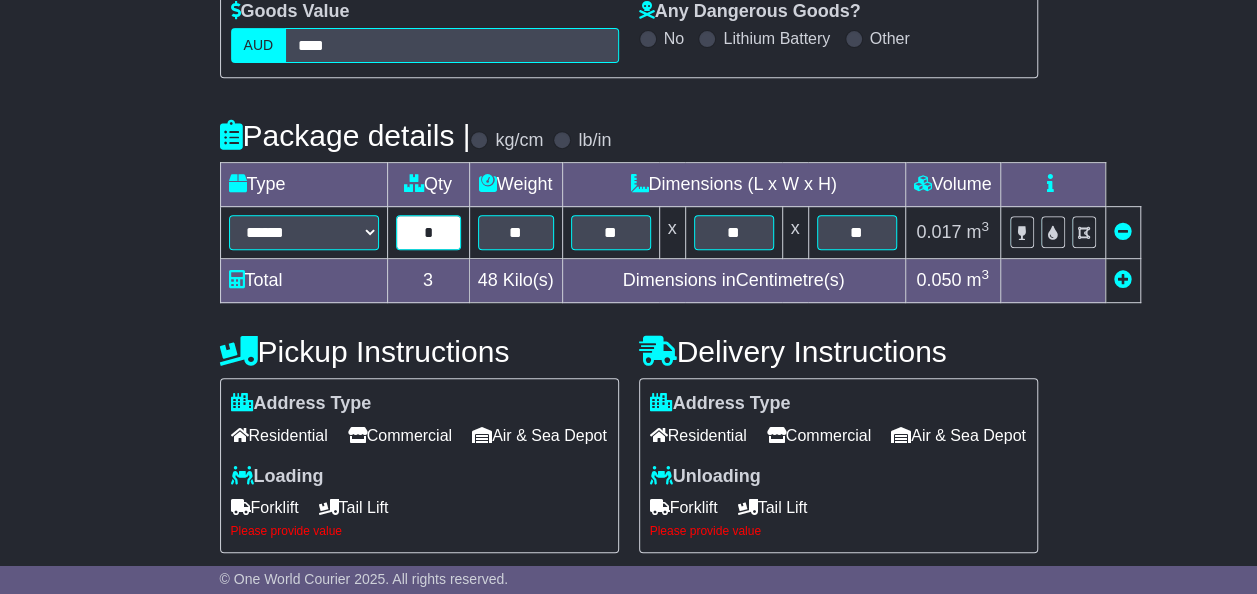 drag, startPoint x: 439, startPoint y: 232, endPoint x: 358, endPoint y: 219, distance: 82.036575 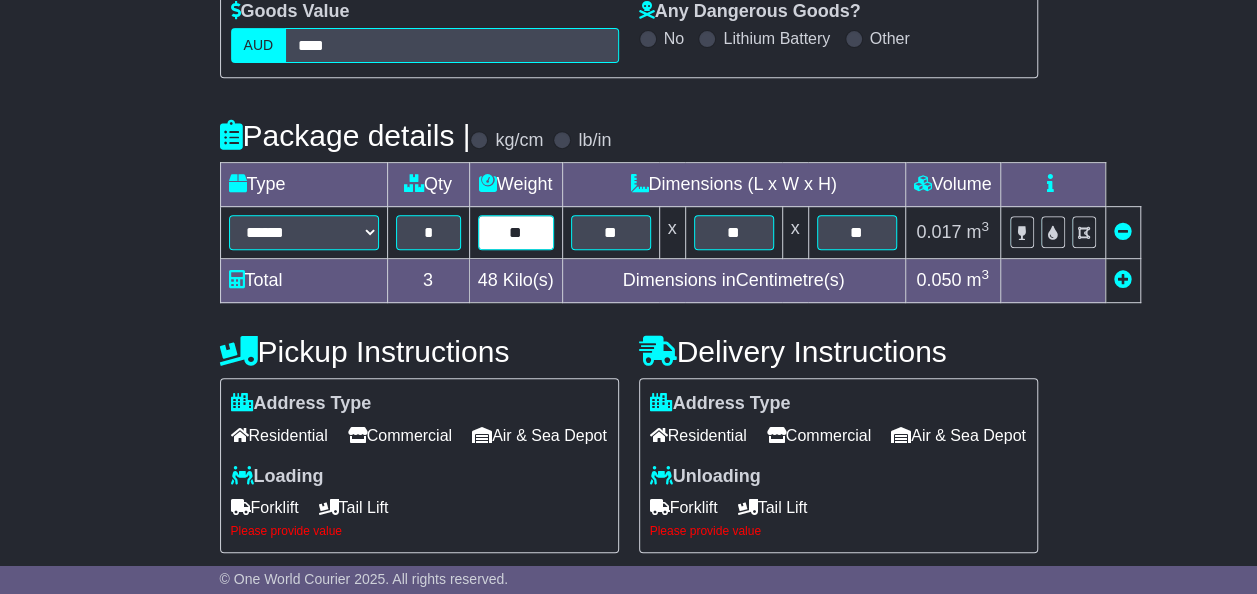 type on "**" 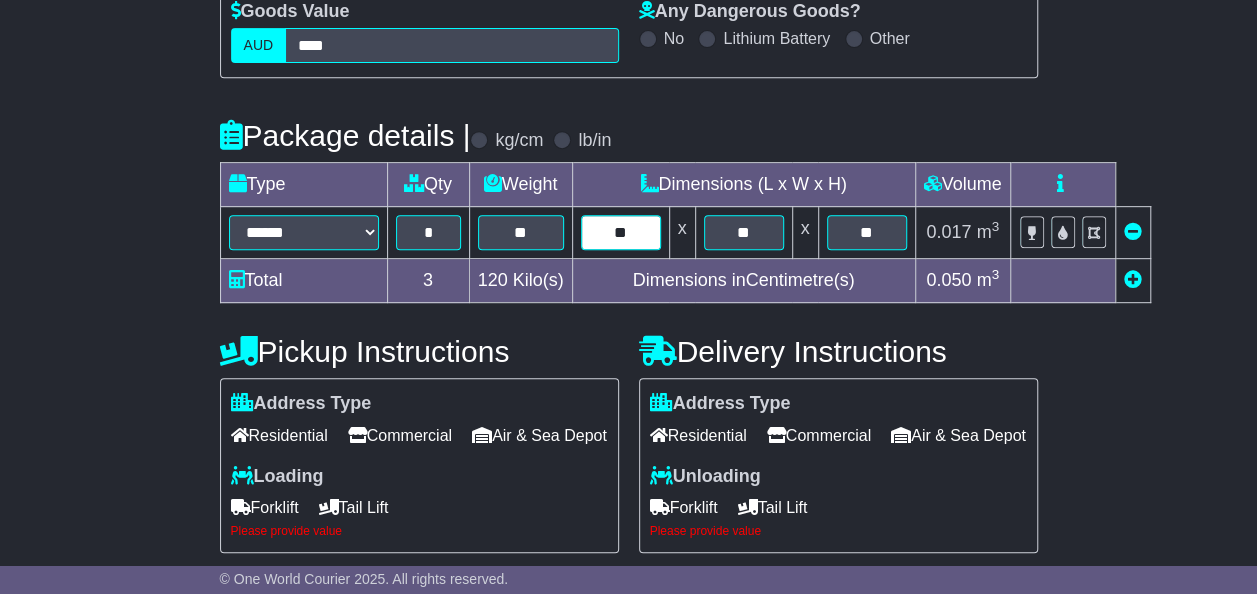 type on "**" 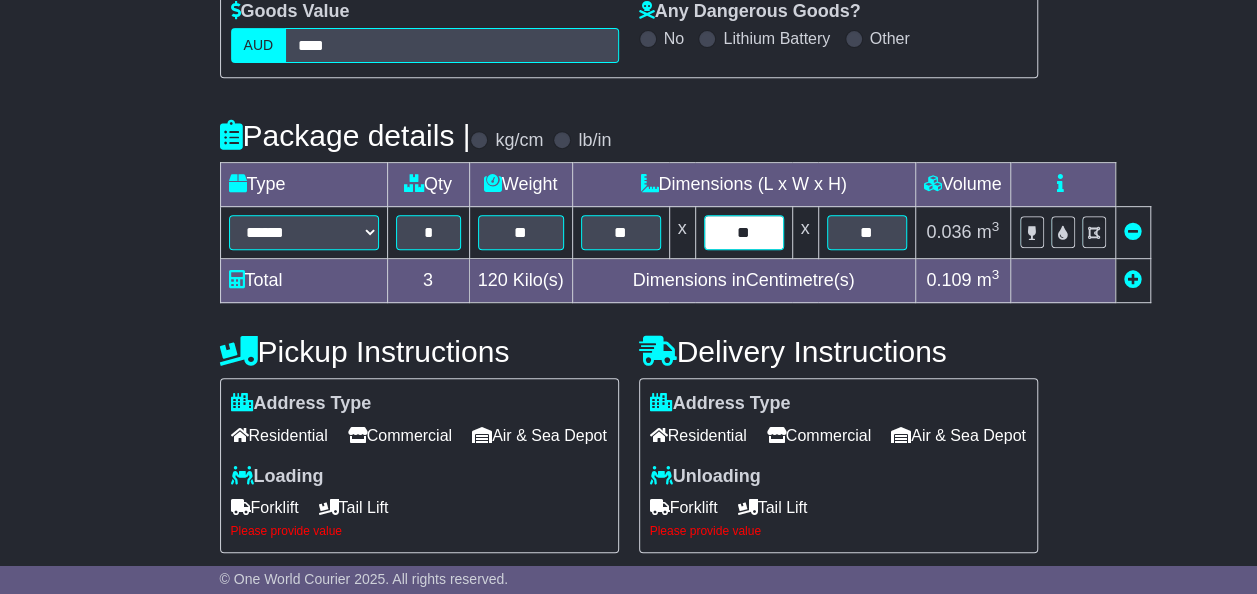 type on "**" 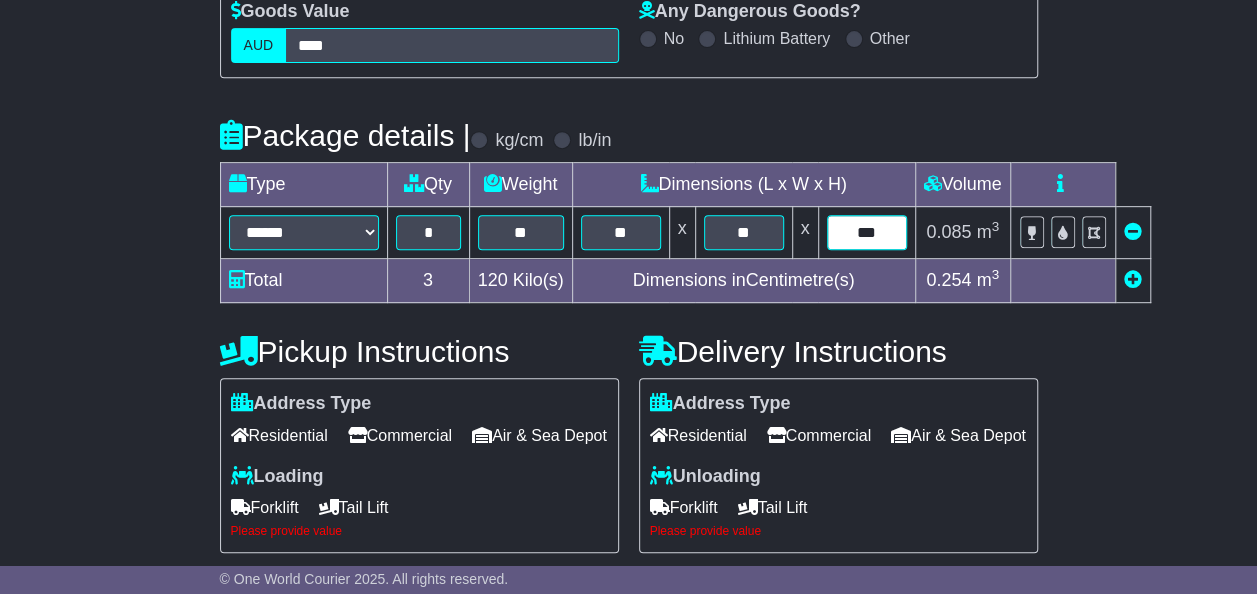 type on "***" 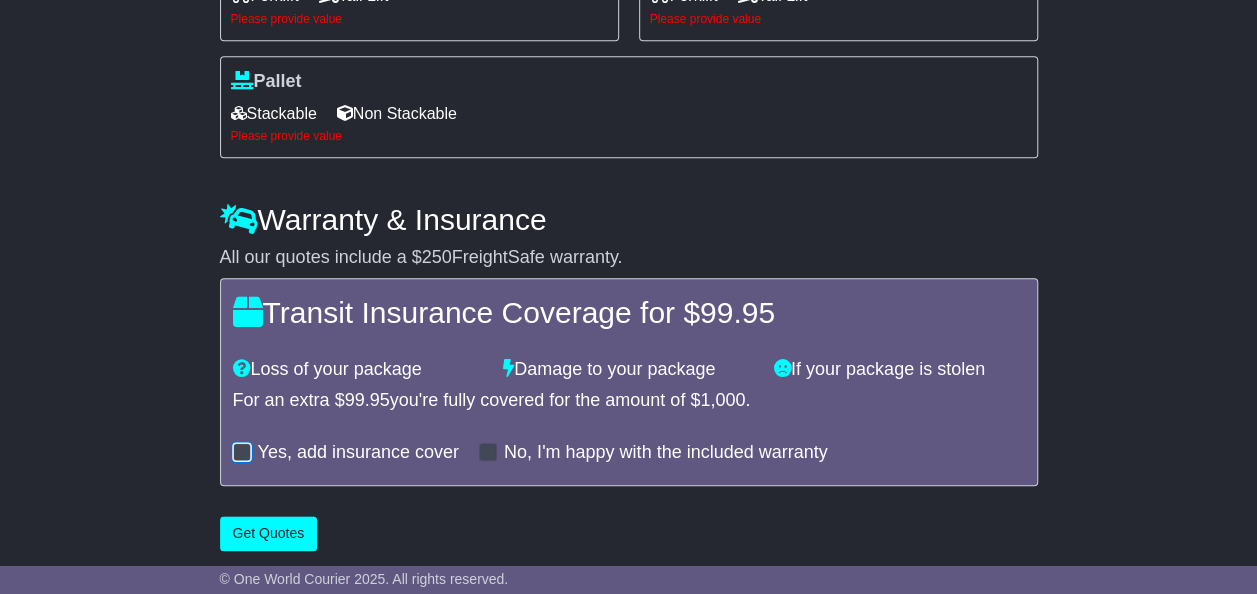 scroll, scrollTop: 447, scrollLeft: 0, axis: vertical 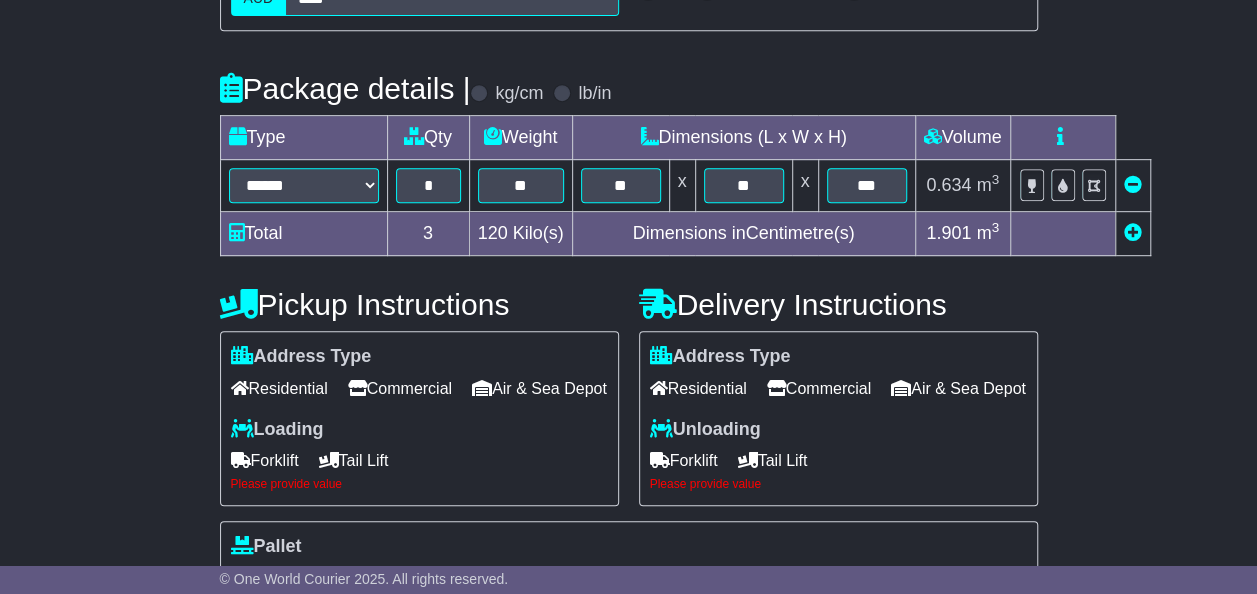 click at bounding box center [1133, 232] 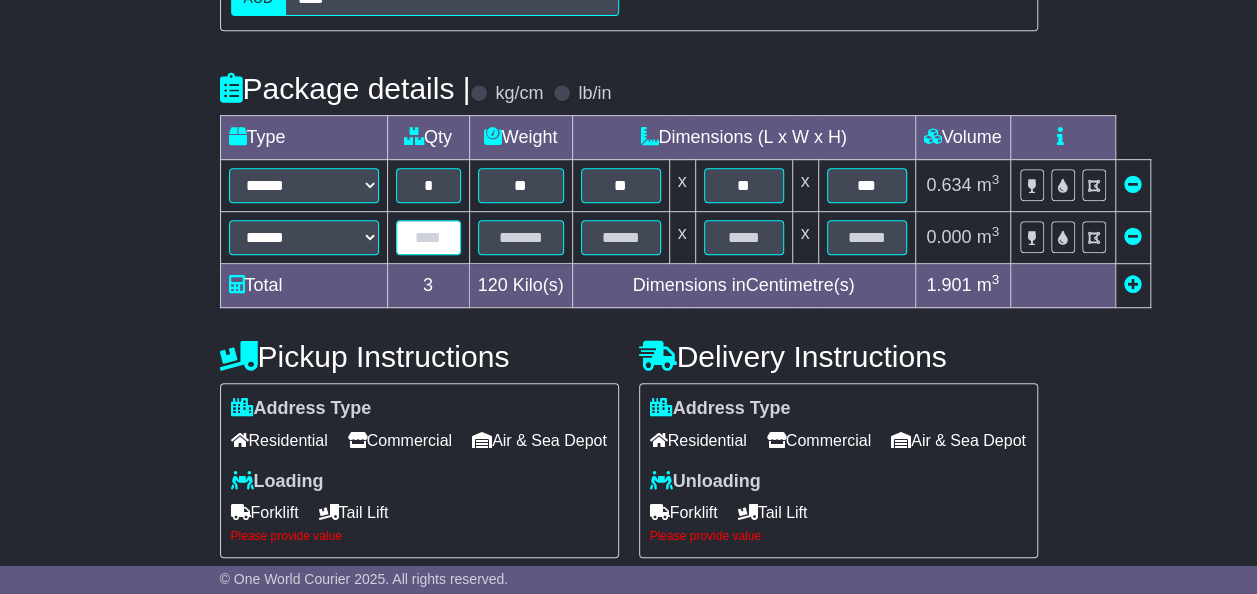 click at bounding box center (428, 237) 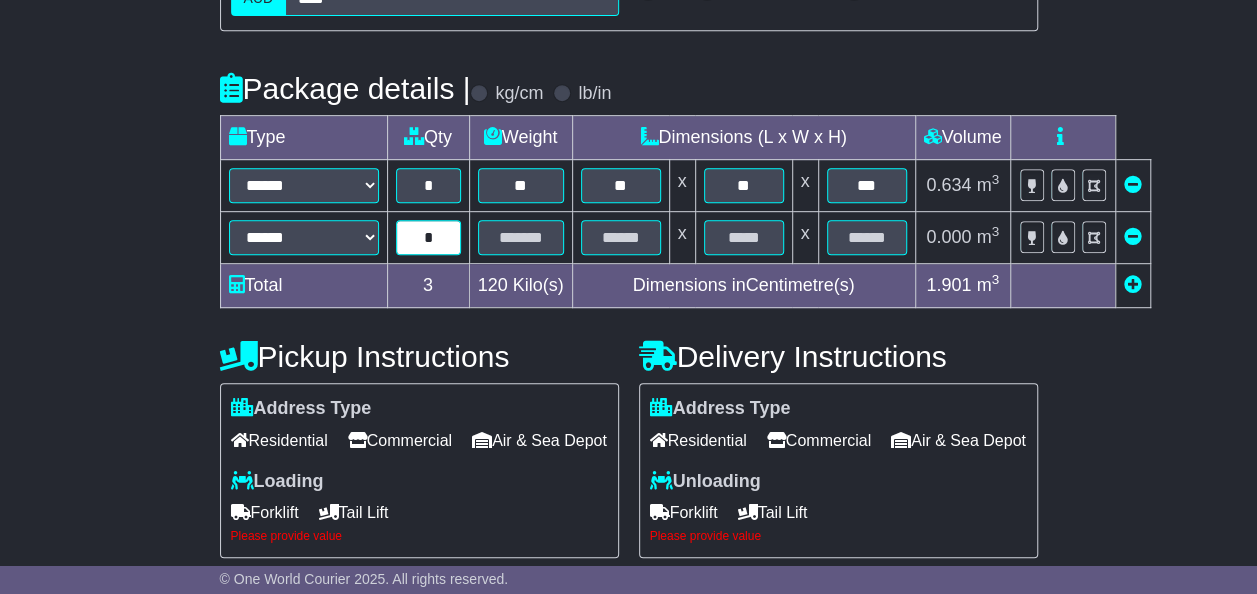 type on "*" 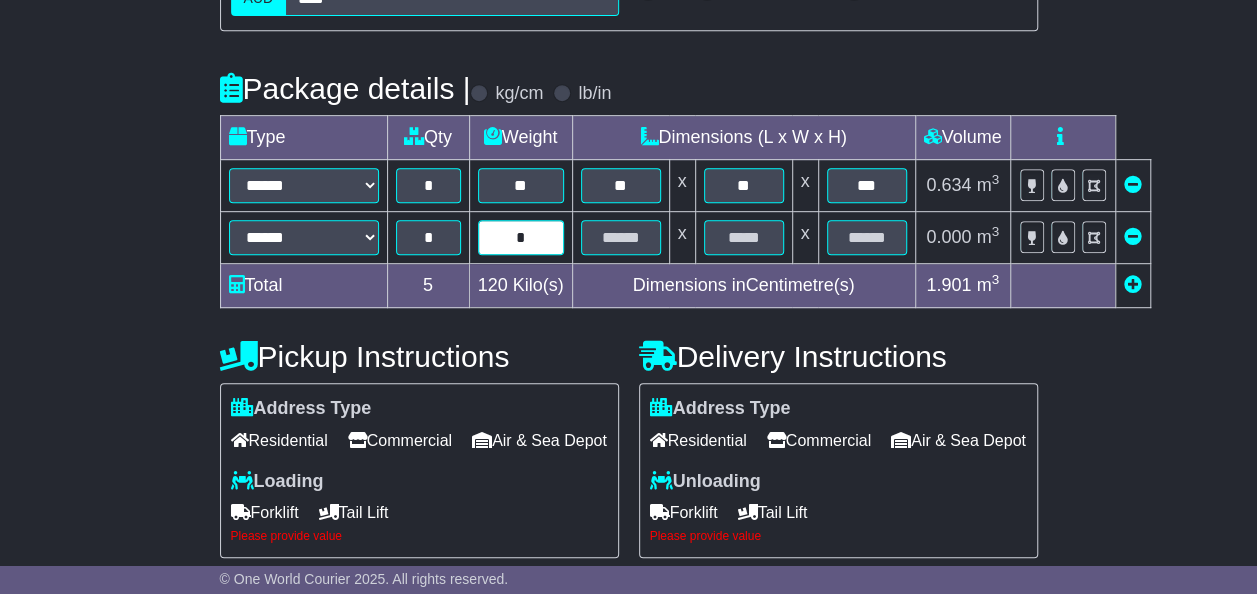 type on "*" 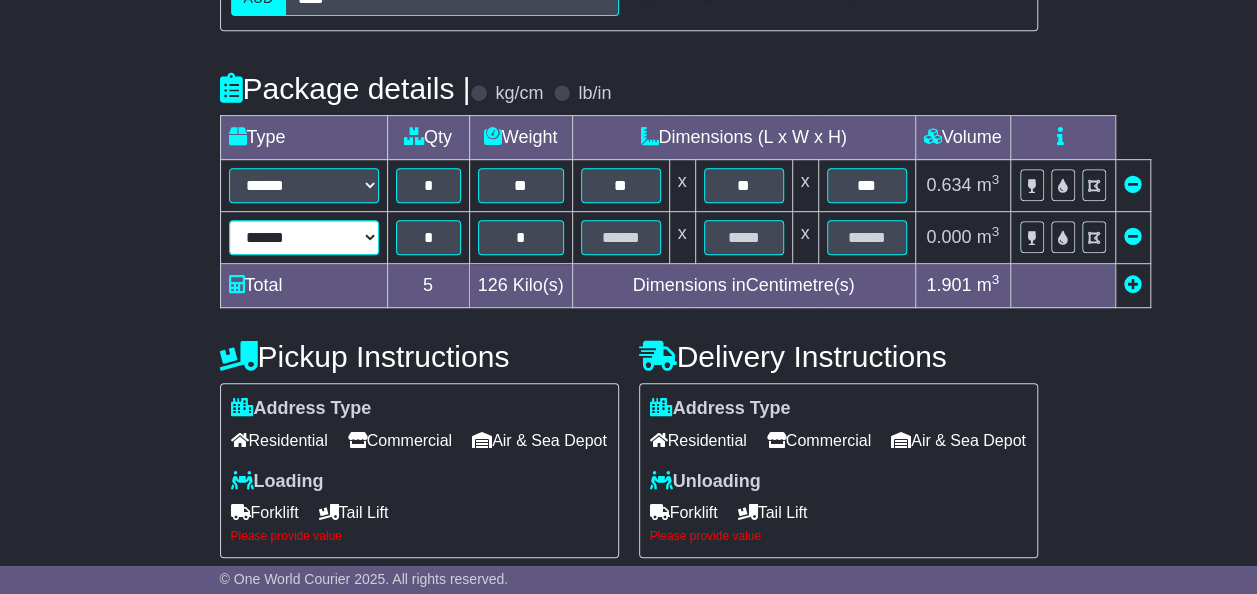 click on "****** ****** *** ******** ***** **** **** ****** *** *******" at bounding box center [304, 237] 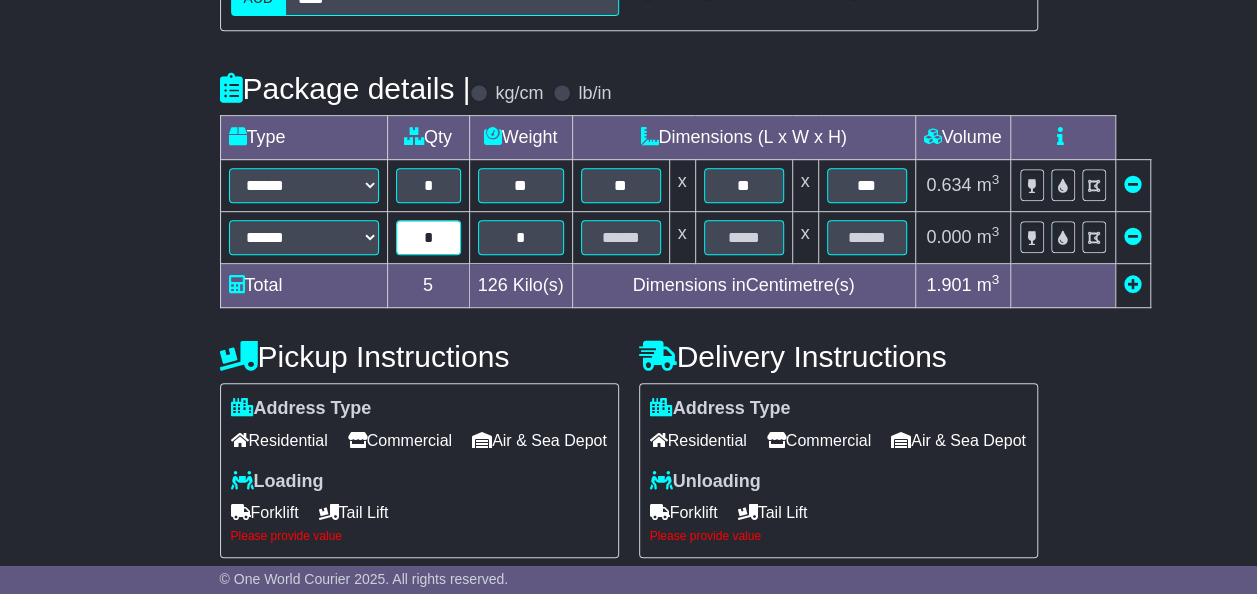 drag, startPoint x: 437, startPoint y: 243, endPoint x: 565, endPoint y: 233, distance: 128.39003 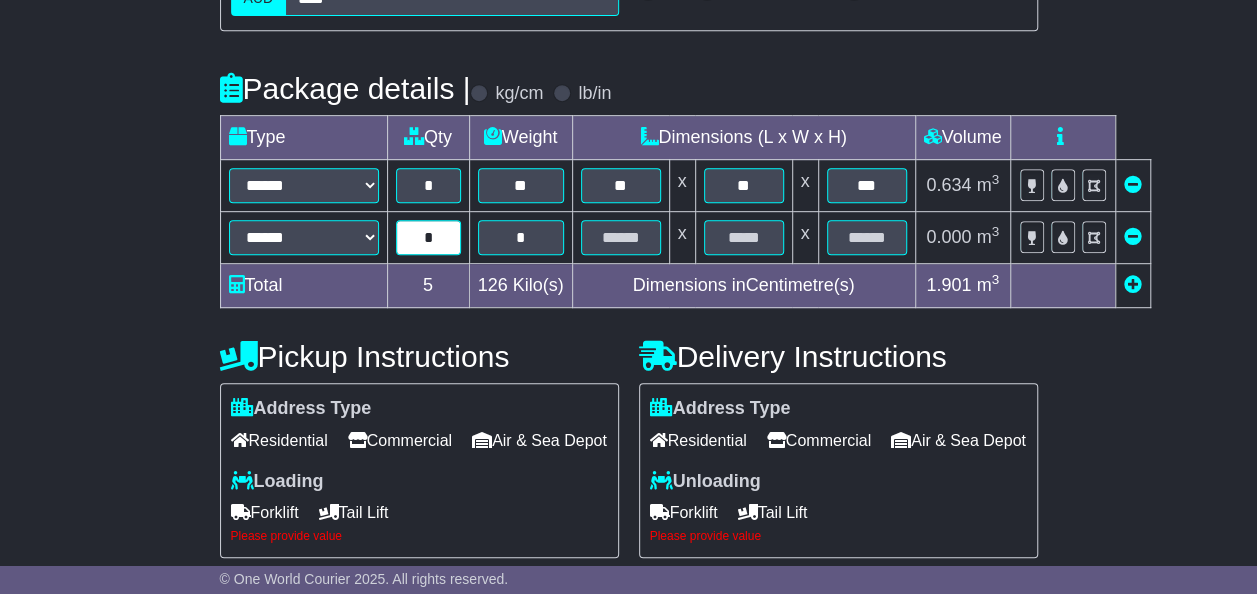 click on "*" at bounding box center [428, 237] 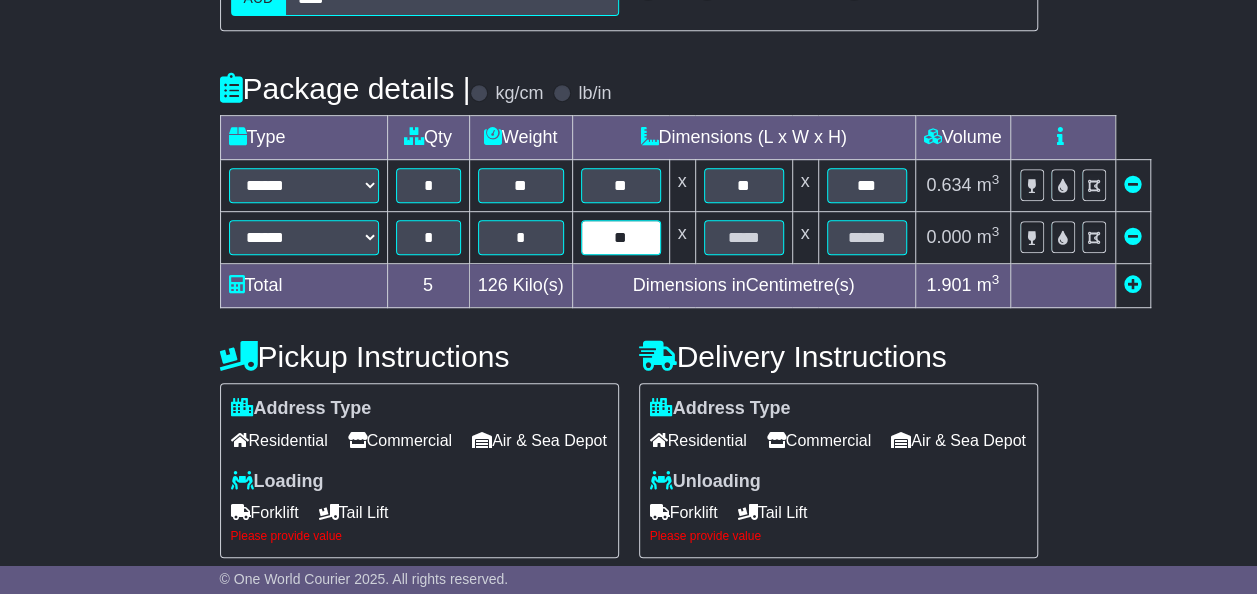 type on "**" 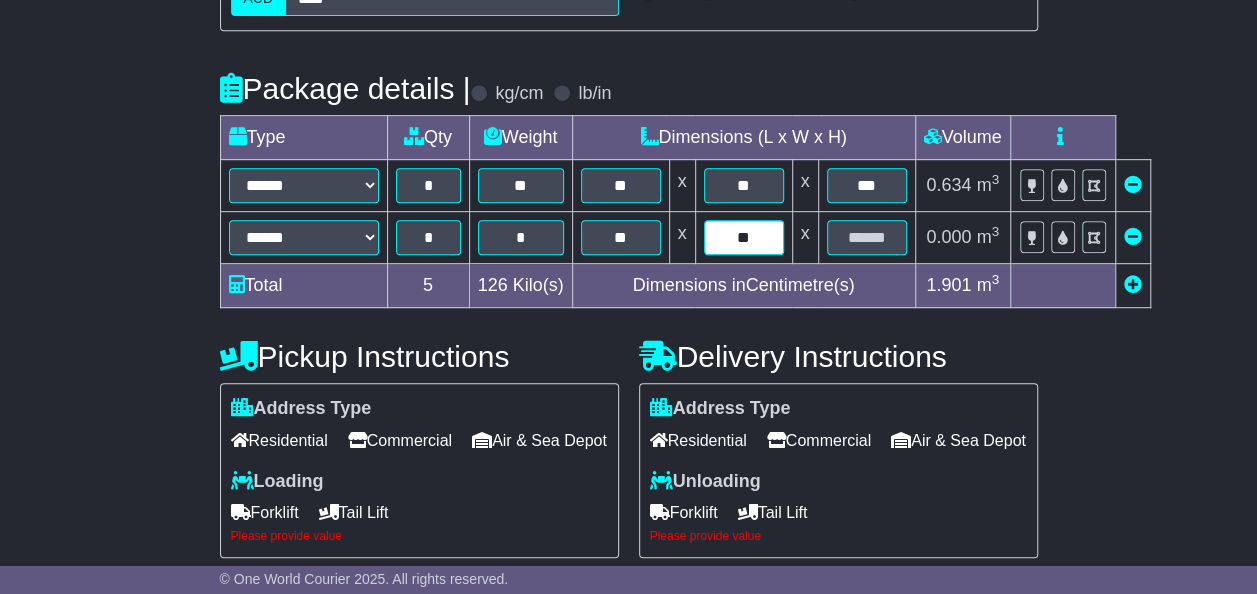 type on "**" 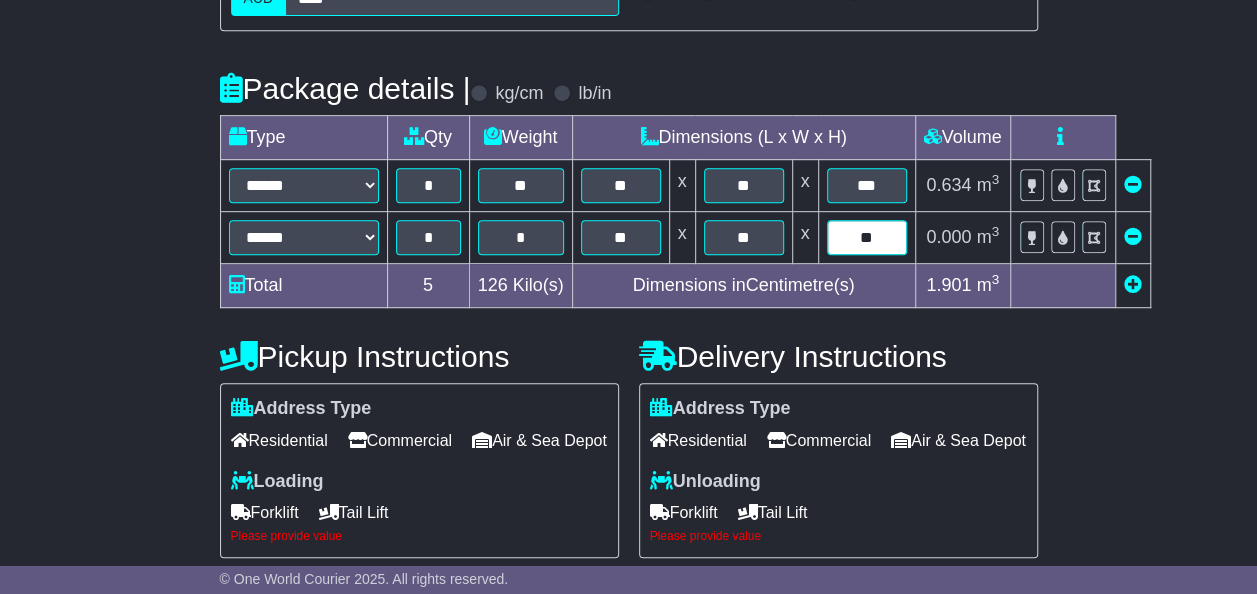 type on "**" 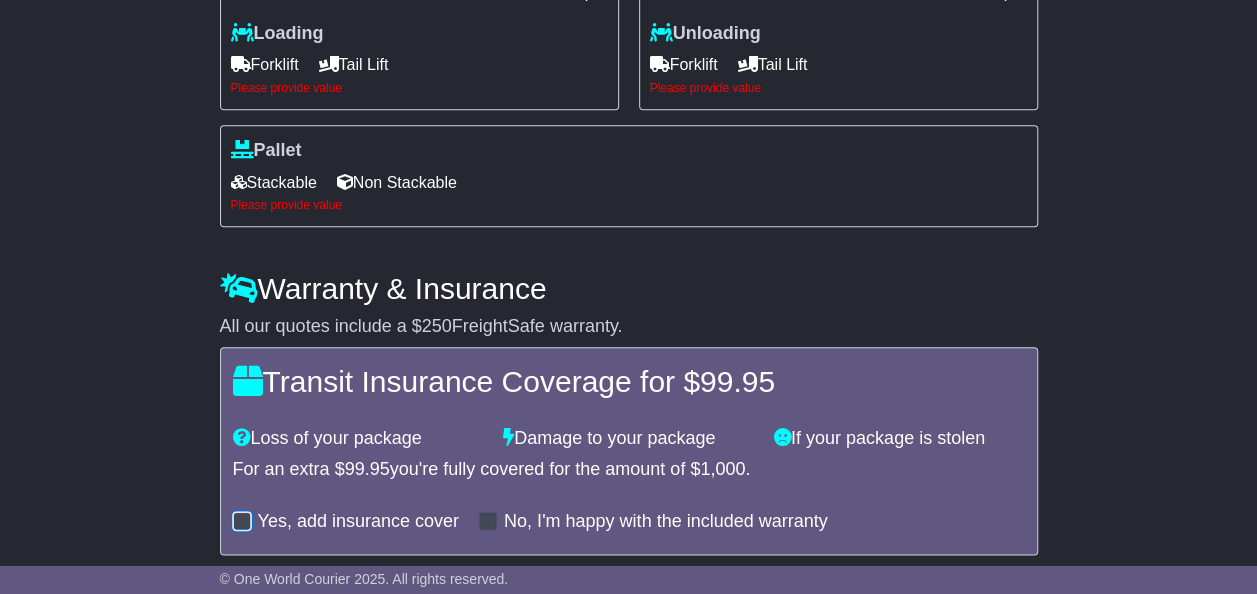 scroll, scrollTop: 498, scrollLeft: 0, axis: vertical 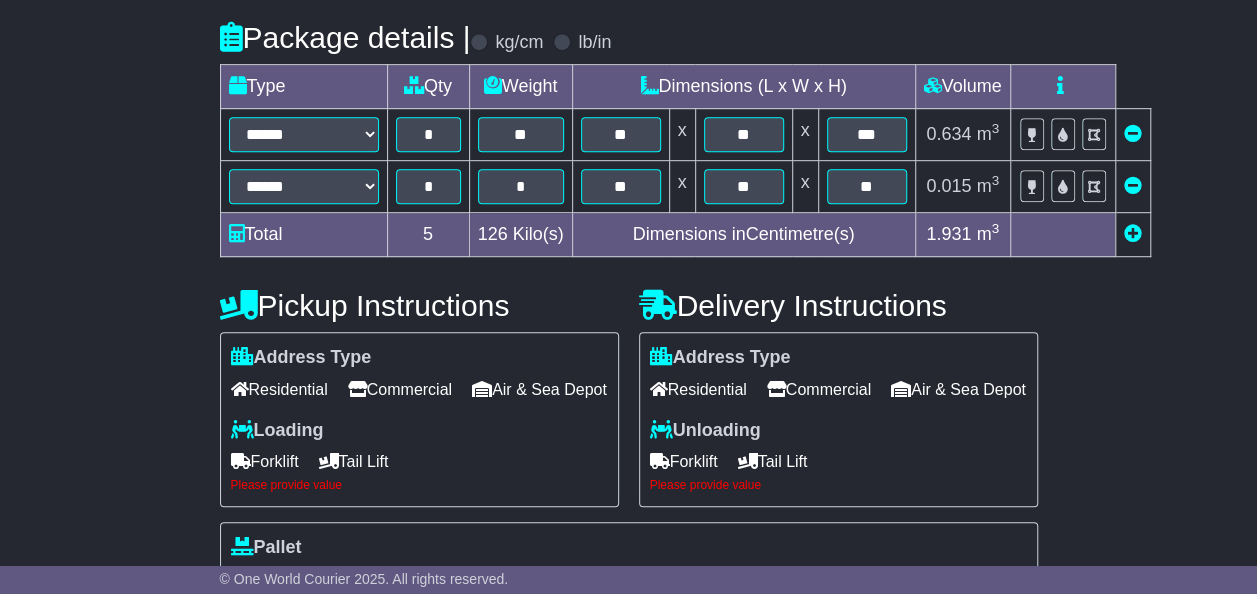click on "Address Type
Residential
Commercial
Air & Sea Depot" at bounding box center [419, 376] 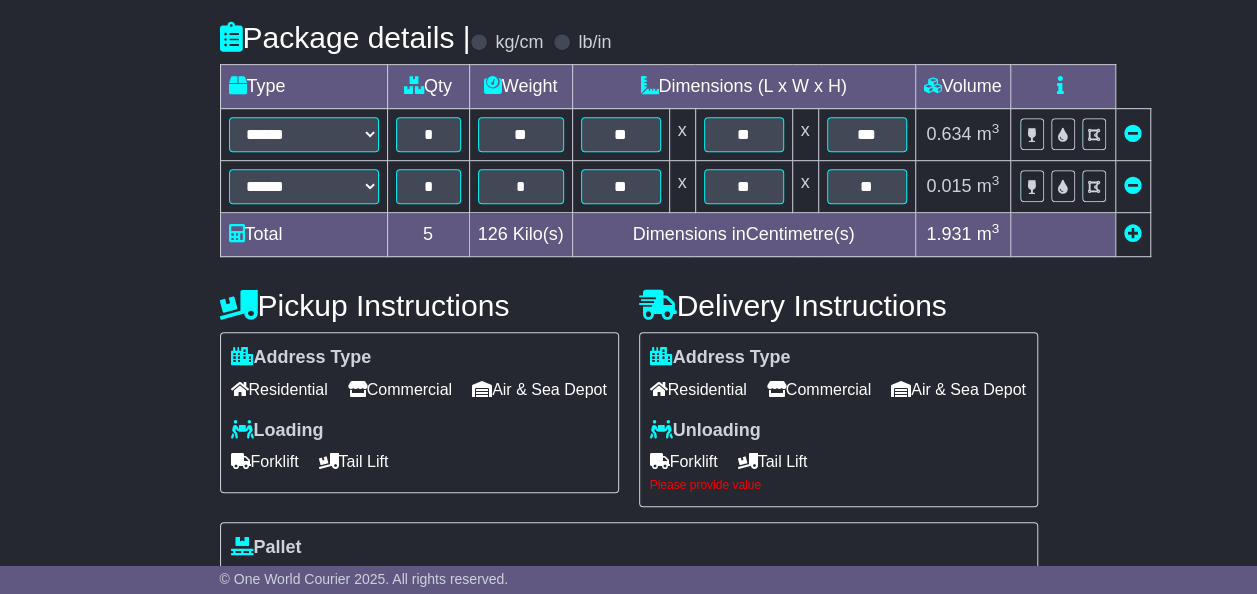 click on "Forklift" at bounding box center (684, 461) 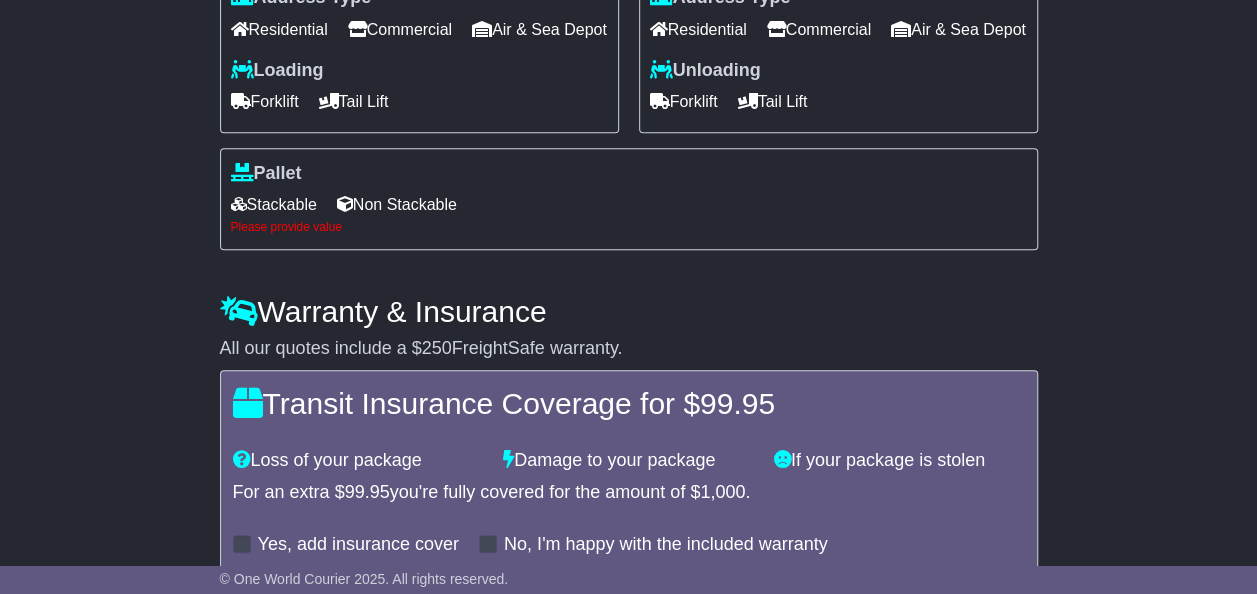 scroll, scrollTop: 986, scrollLeft: 0, axis: vertical 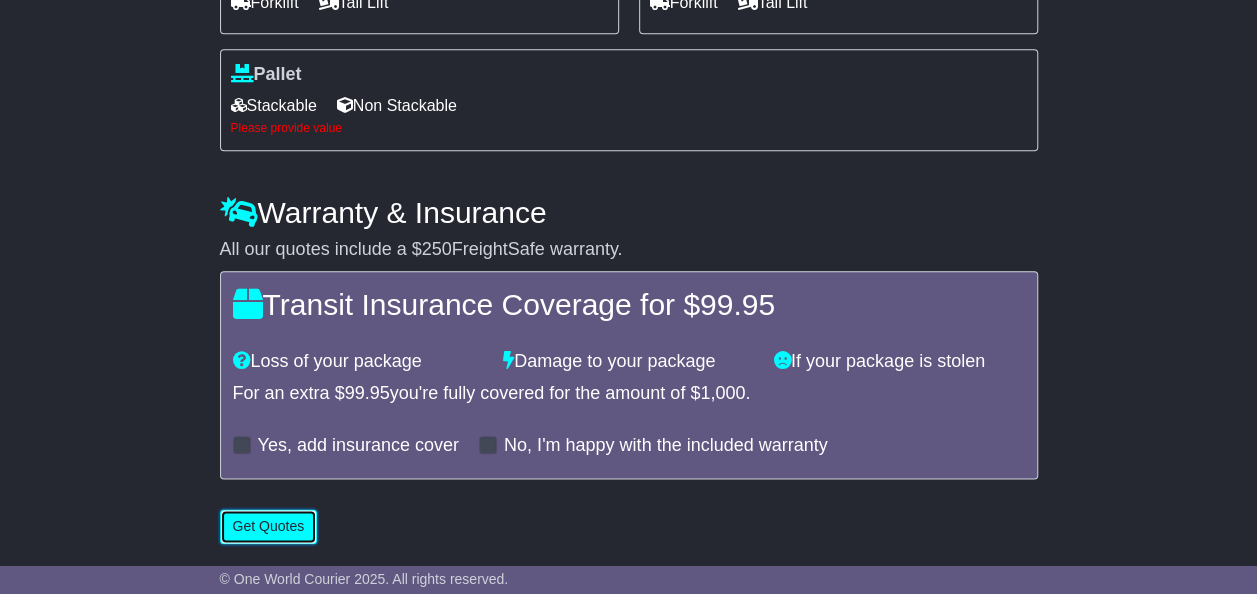 click on "Get Quotes" at bounding box center [269, 526] 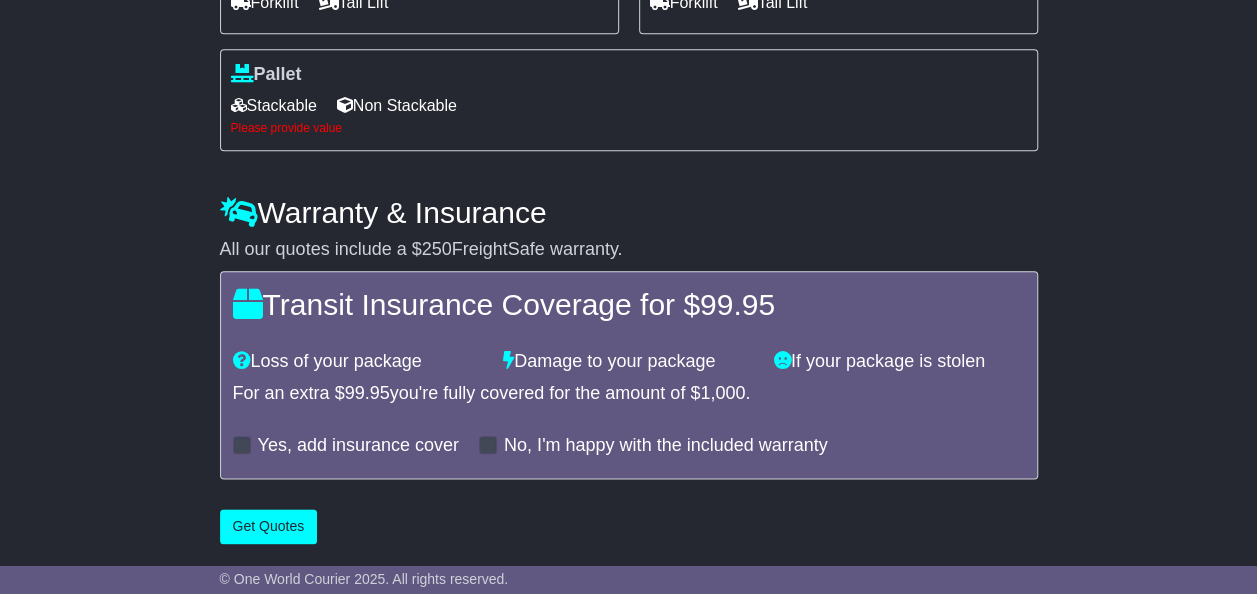 click on "Non Stackable" at bounding box center [397, 105] 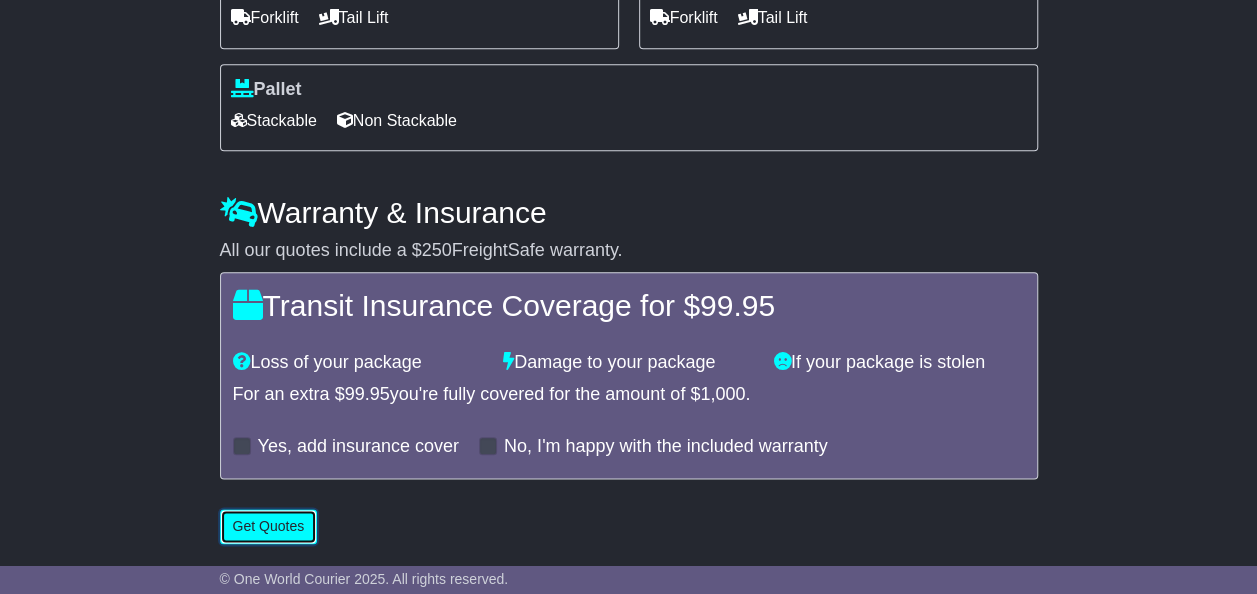 click on "Get Quotes" at bounding box center (269, 526) 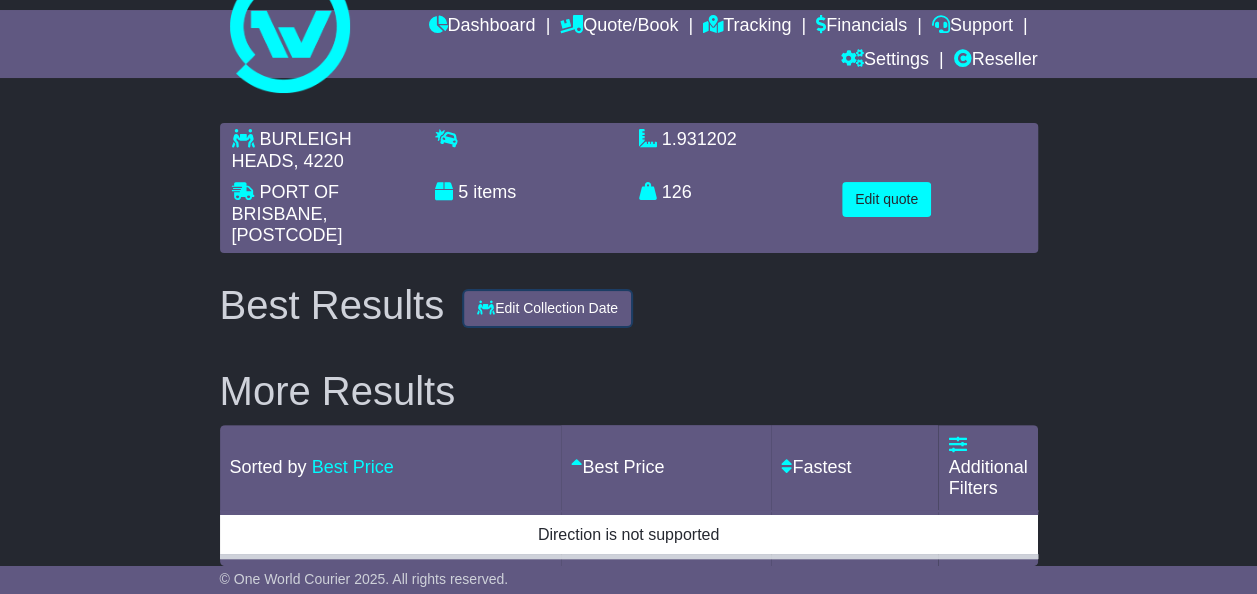 click on "Edit Collection Date" at bounding box center (547, 308) 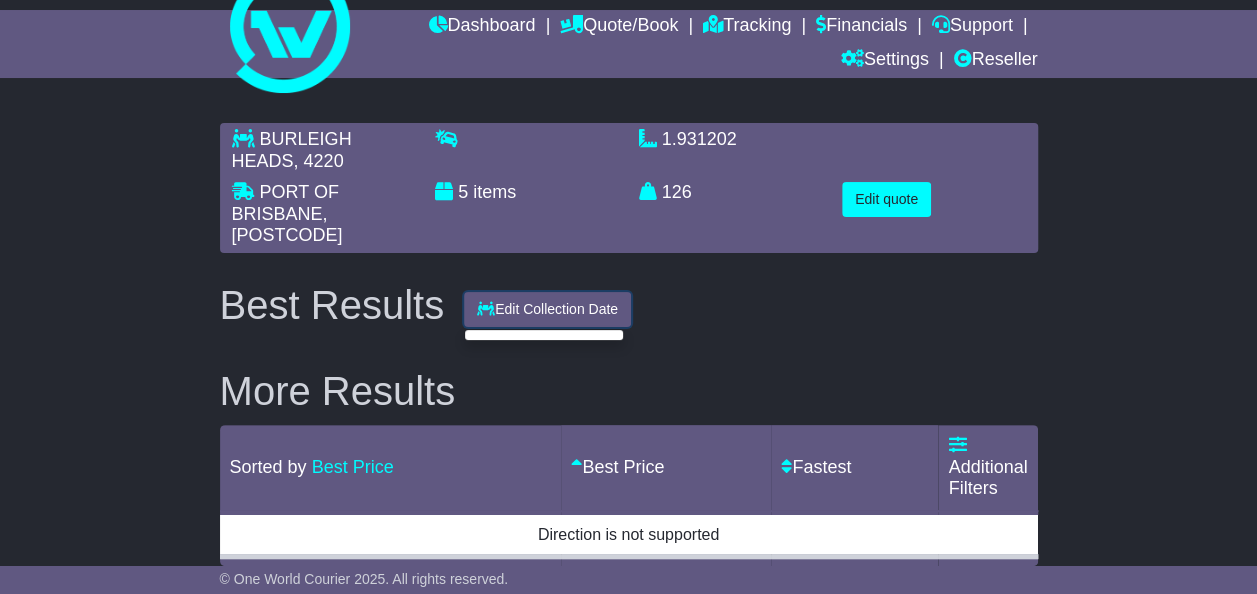 click on "Edit Collection Date" at bounding box center [547, 309] 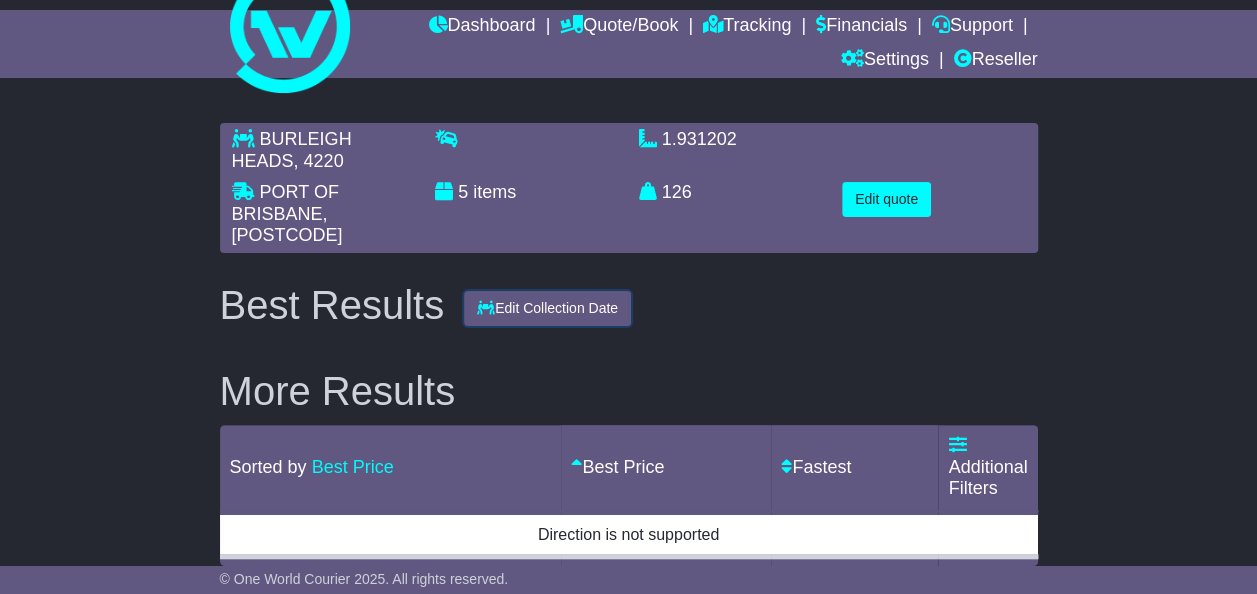 click on "Edit Collection Date" at bounding box center [547, 308] 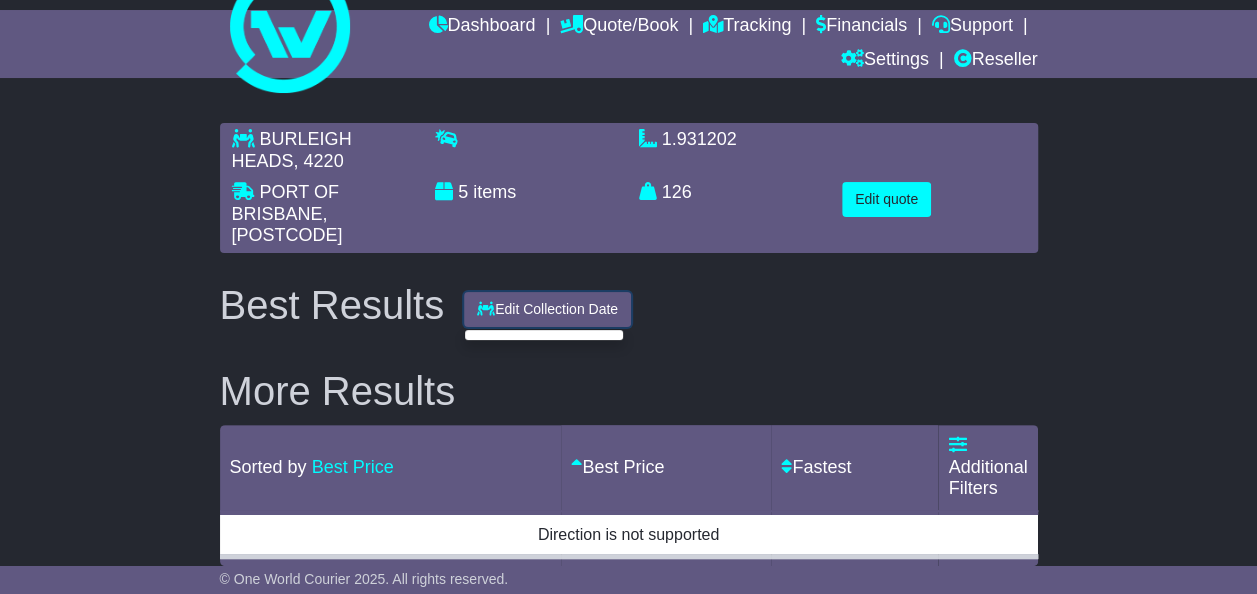 click on "Edit Collection Date" at bounding box center (547, 309) 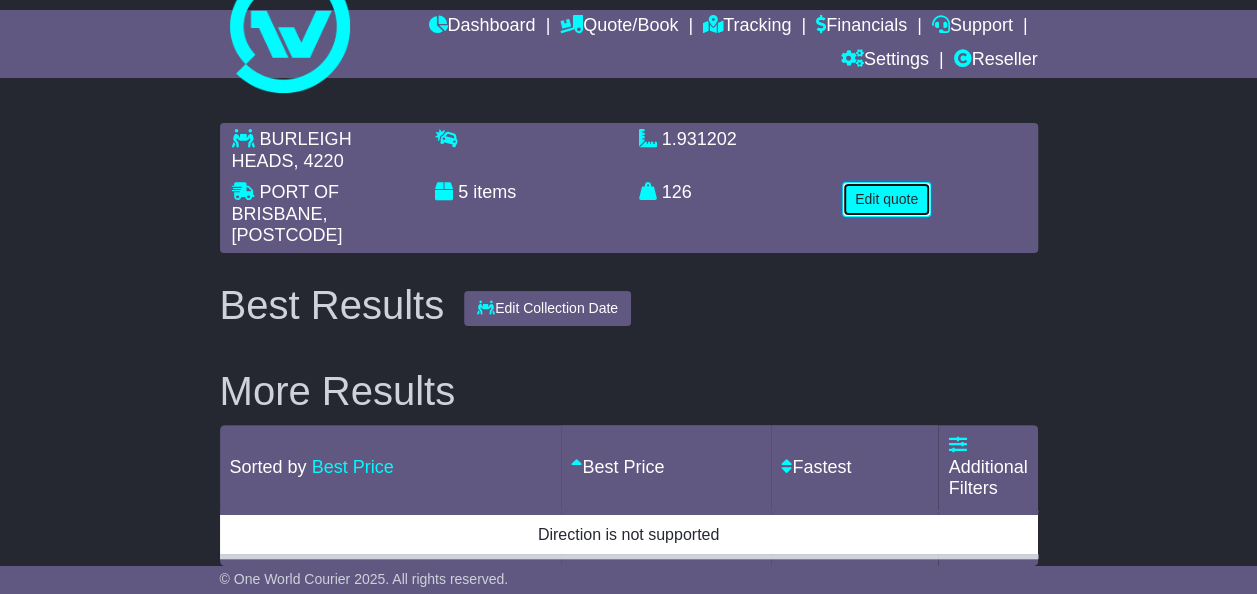 click on "Edit quote" at bounding box center (886, 199) 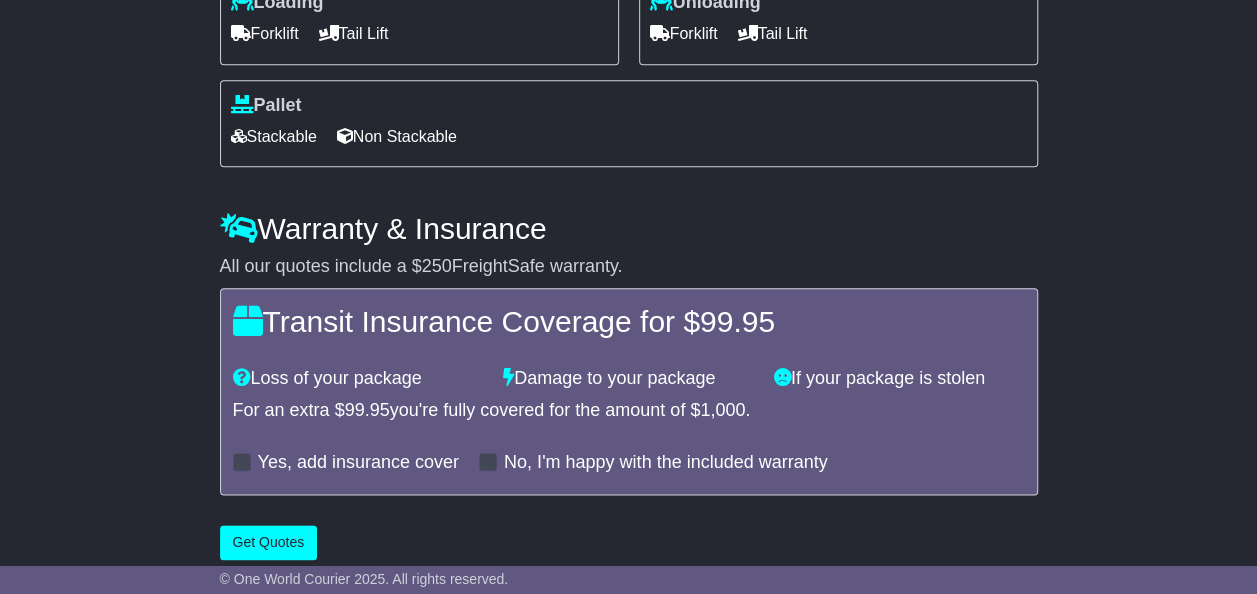 scroll, scrollTop: 972, scrollLeft: 0, axis: vertical 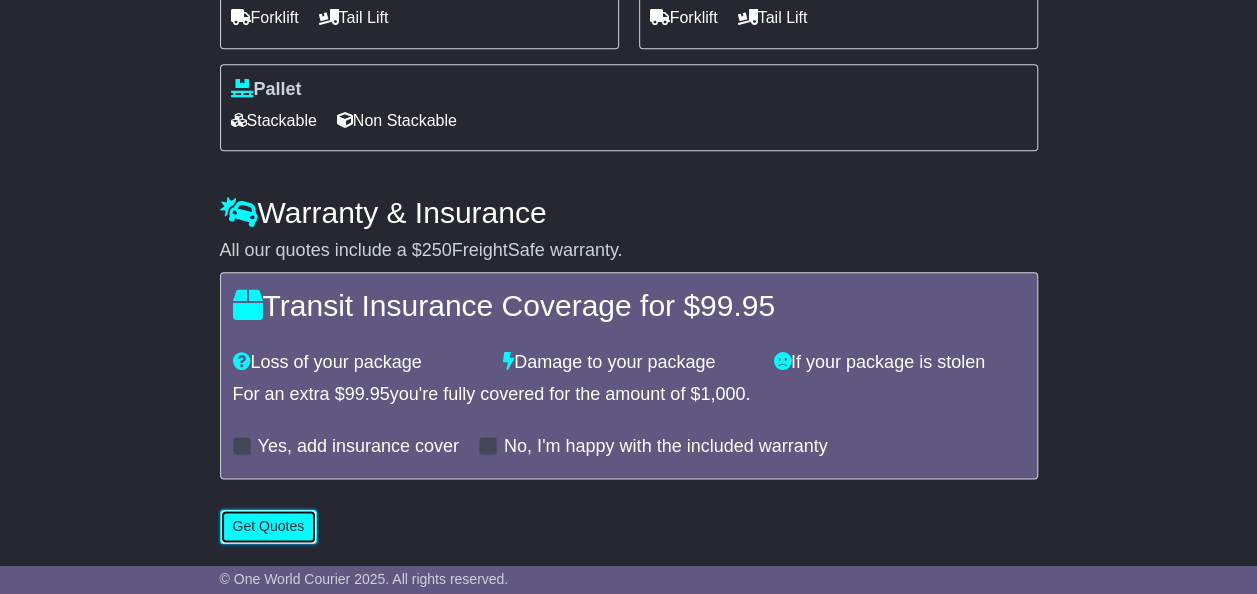 click on "Get Quotes" at bounding box center (269, 526) 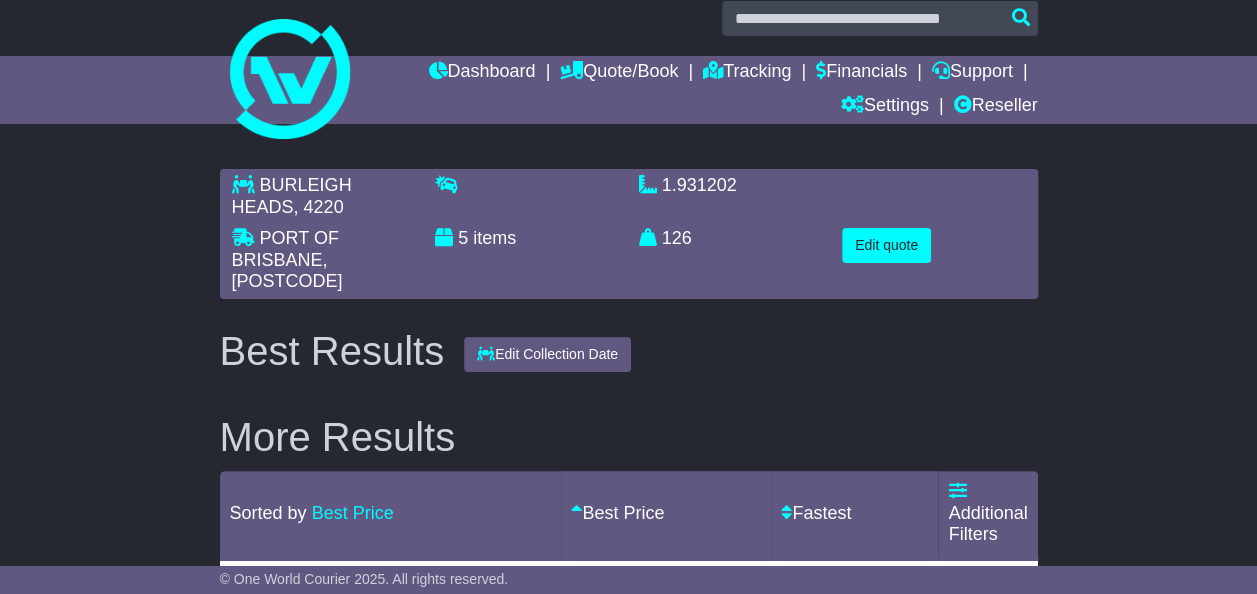 scroll, scrollTop: 0, scrollLeft: 0, axis: both 